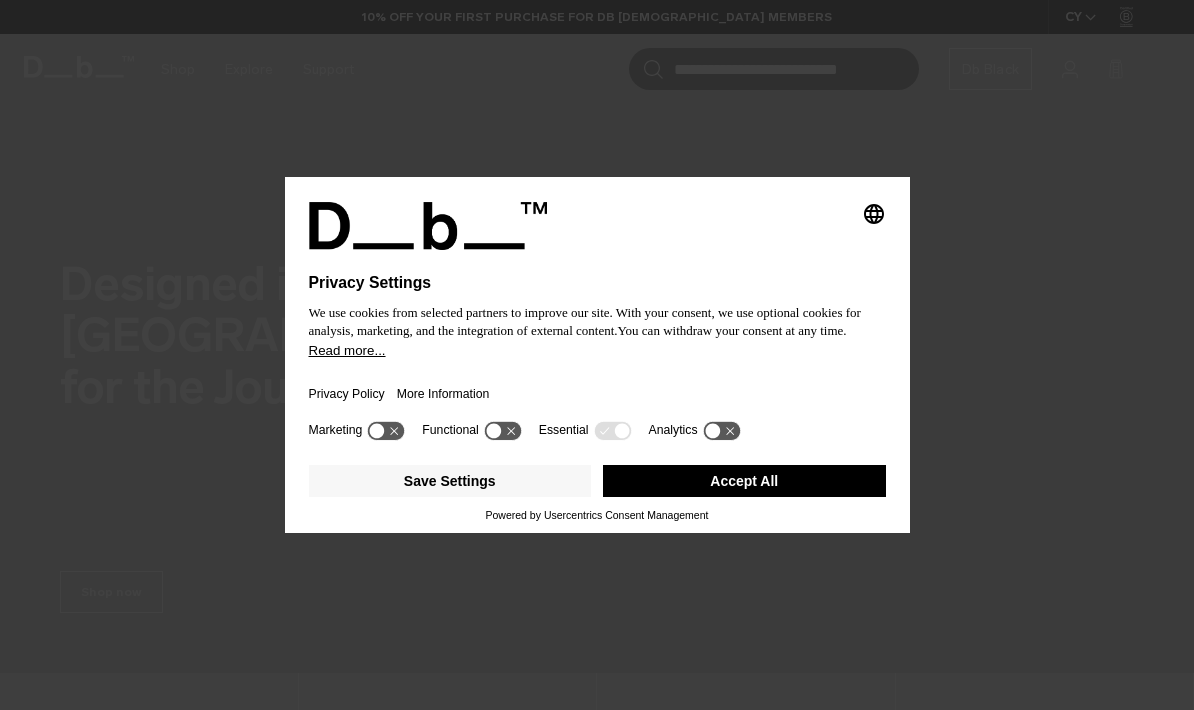 scroll, scrollTop: 0, scrollLeft: 0, axis: both 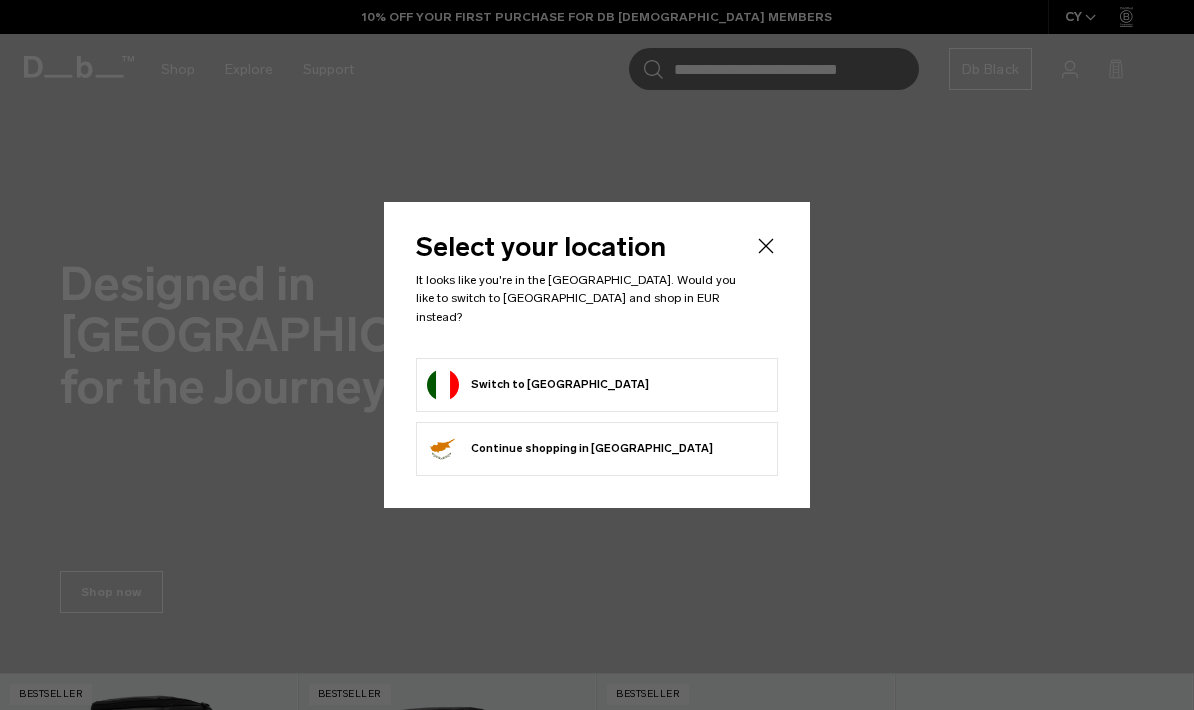 click 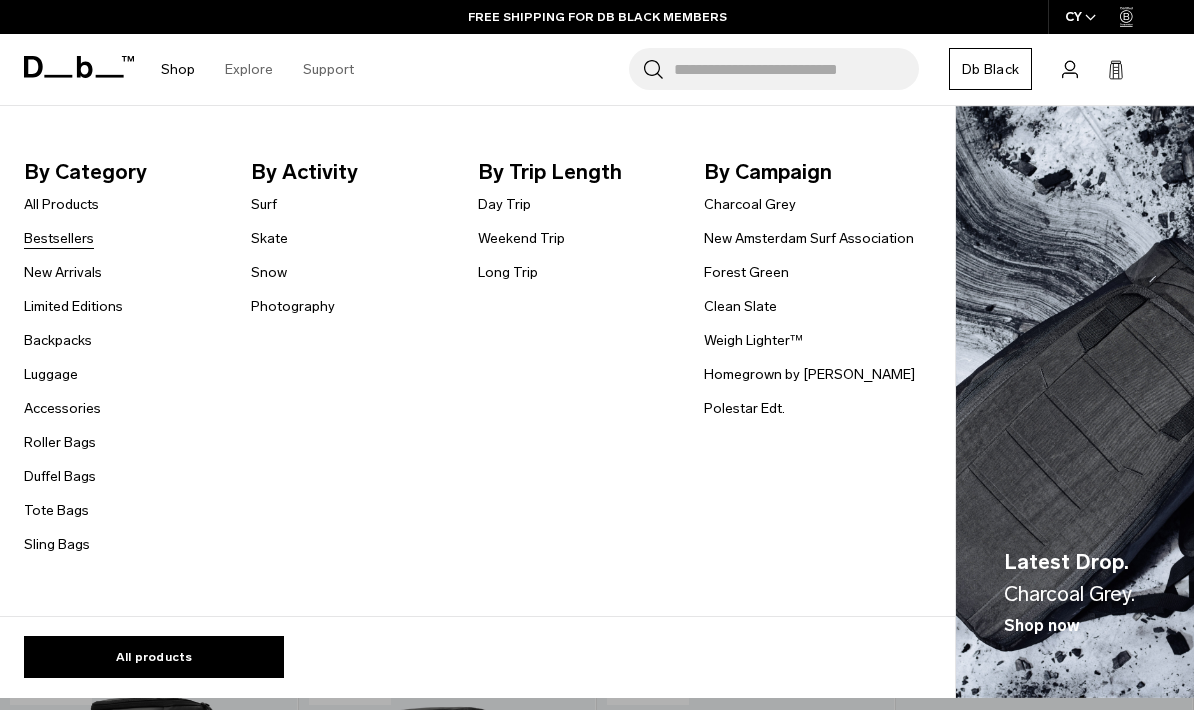 click on "Bestsellers" at bounding box center (59, 238) 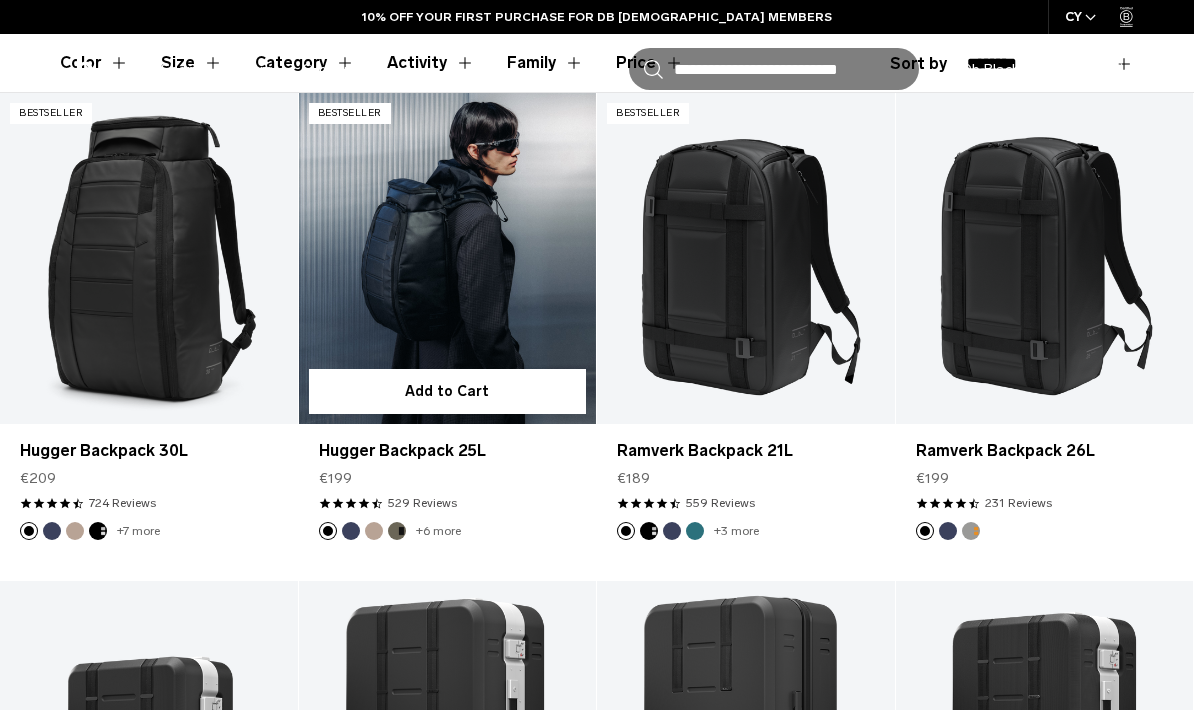 scroll, scrollTop: 616, scrollLeft: 0, axis: vertical 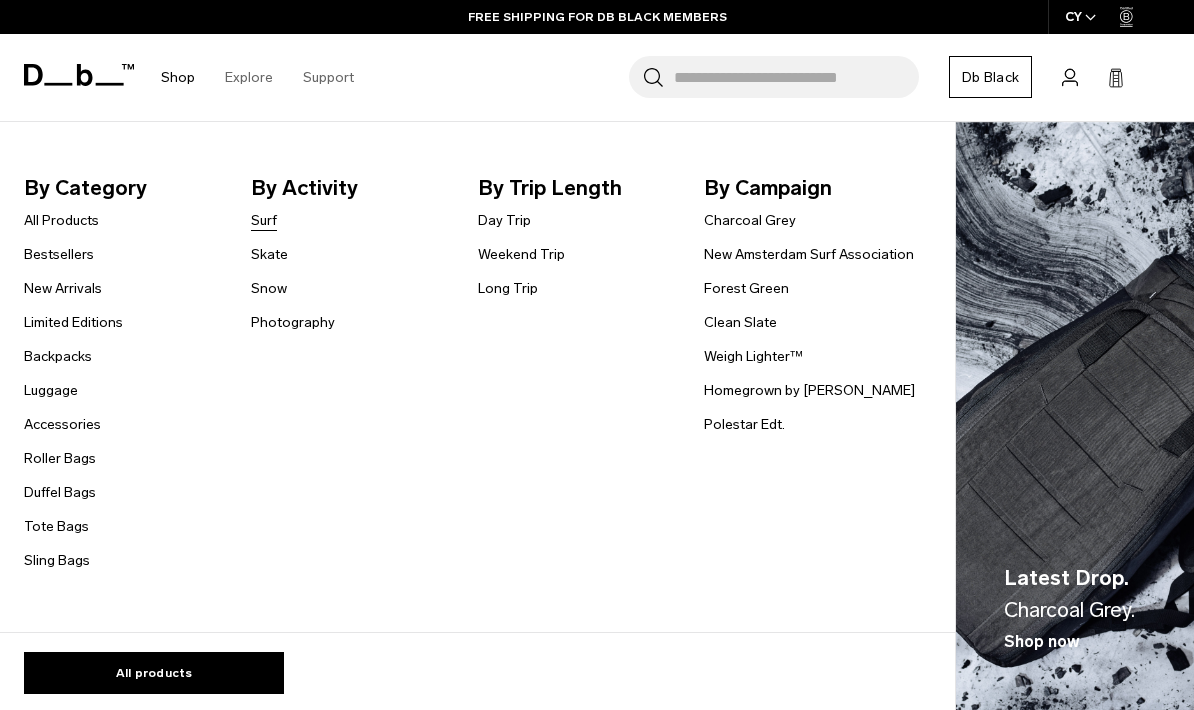 click on "Surf" at bounding box center [264, 220] 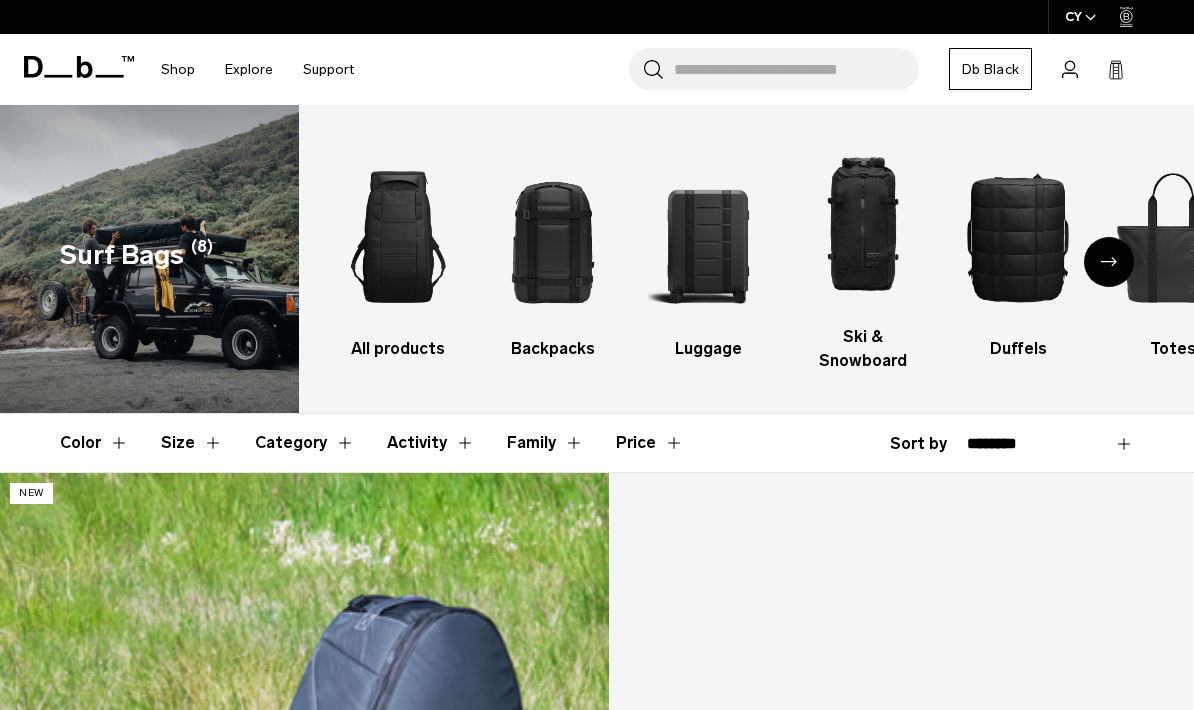 scroll, scrollTop: 209, scrollLeft: 0, axis: vertical 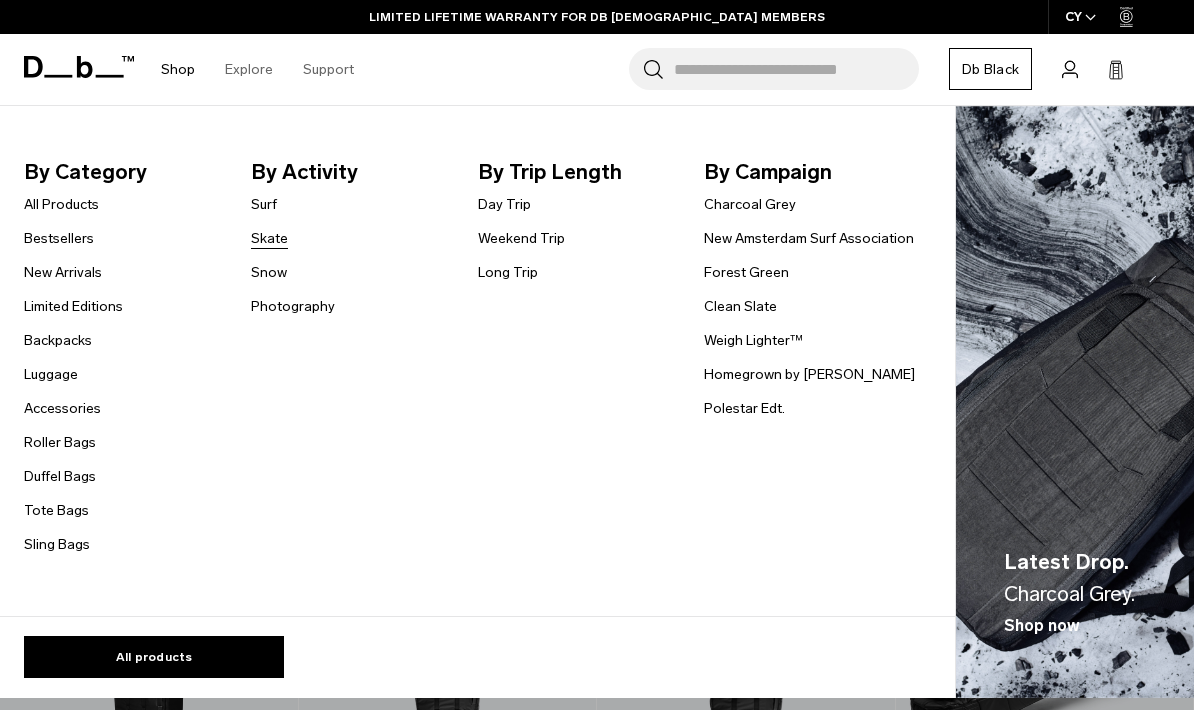click on "Skate" at bounding box center (269, 238) 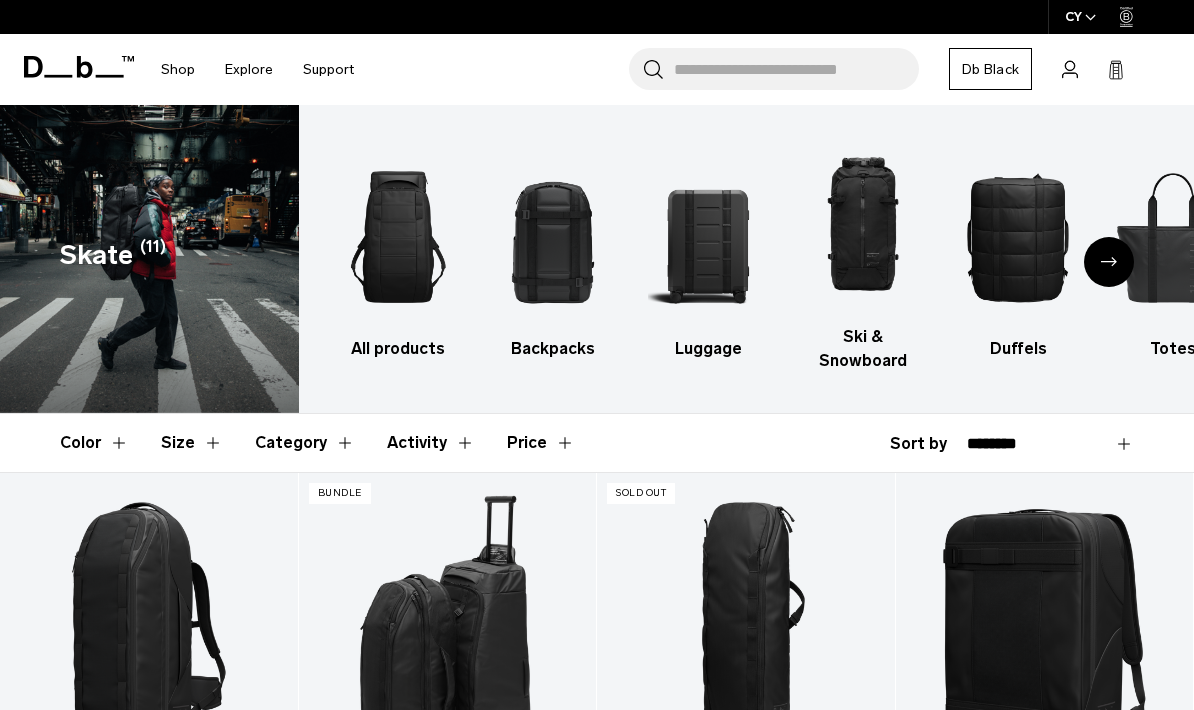 scroll, scrollTop: 0, scrollLeft: 0, axis: both 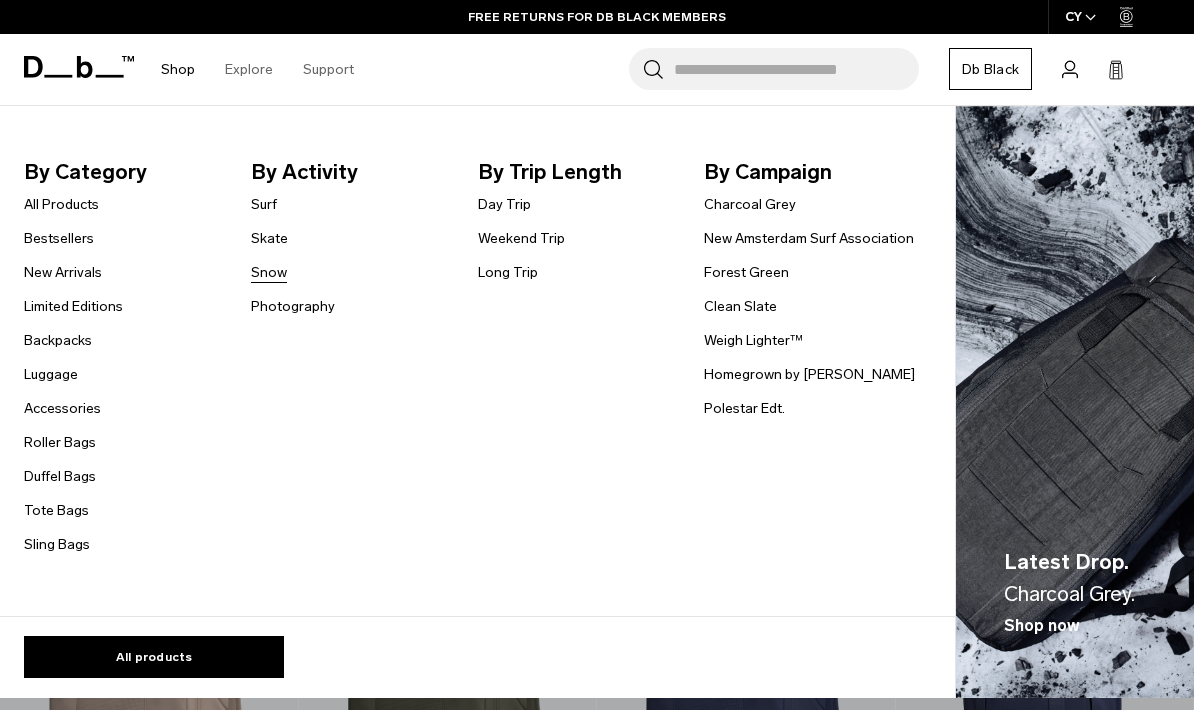 click on "Snow" at bounding box center (269, 272) 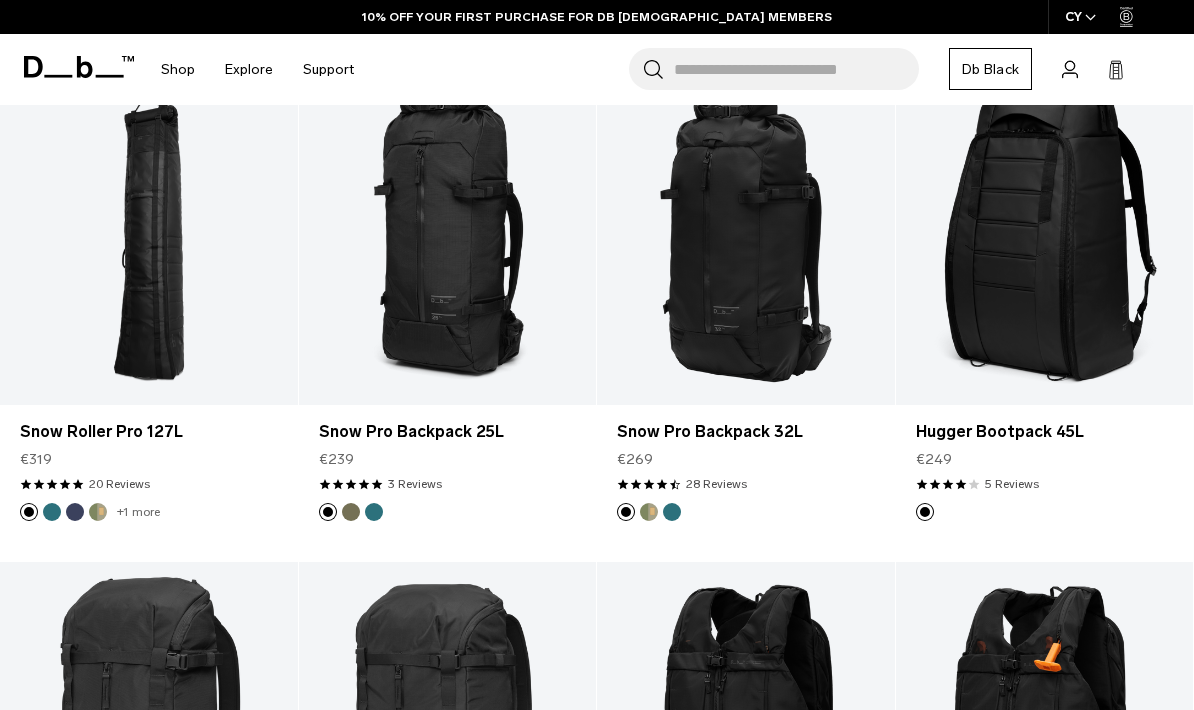 scroll, scrollTop: 0, scrollLeft: 0, axis: both 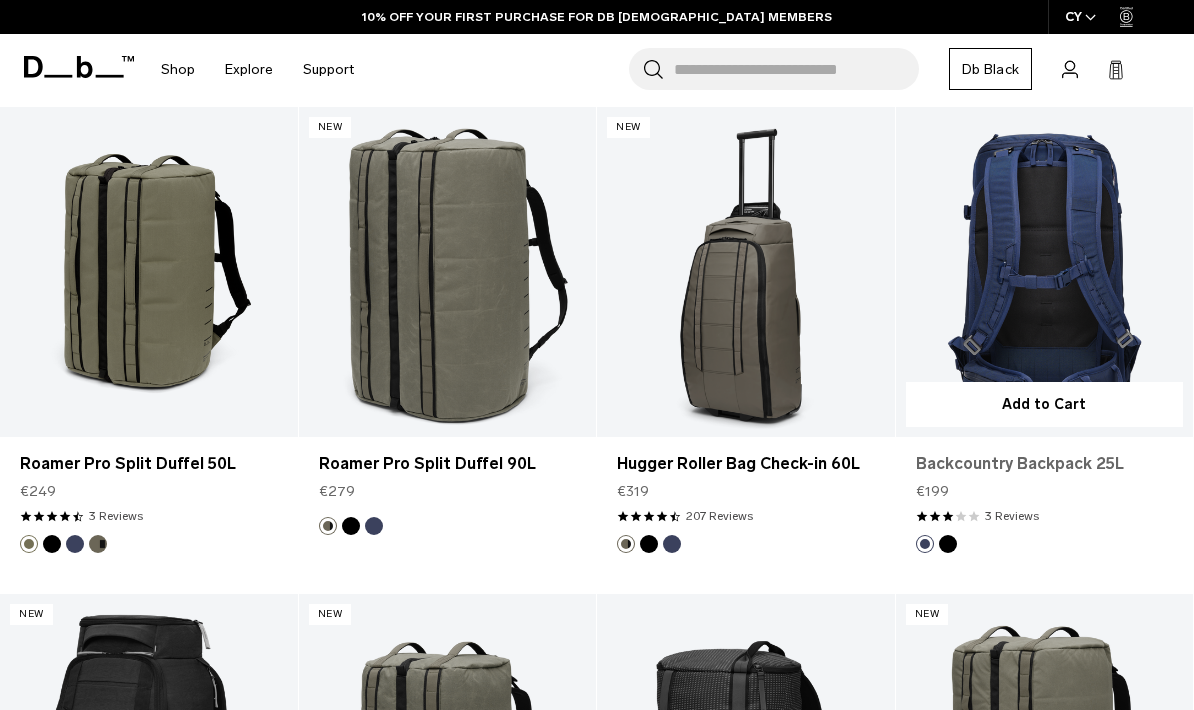 click on "Backcountry Backpack 25L" at bounding box center [1045, 464] 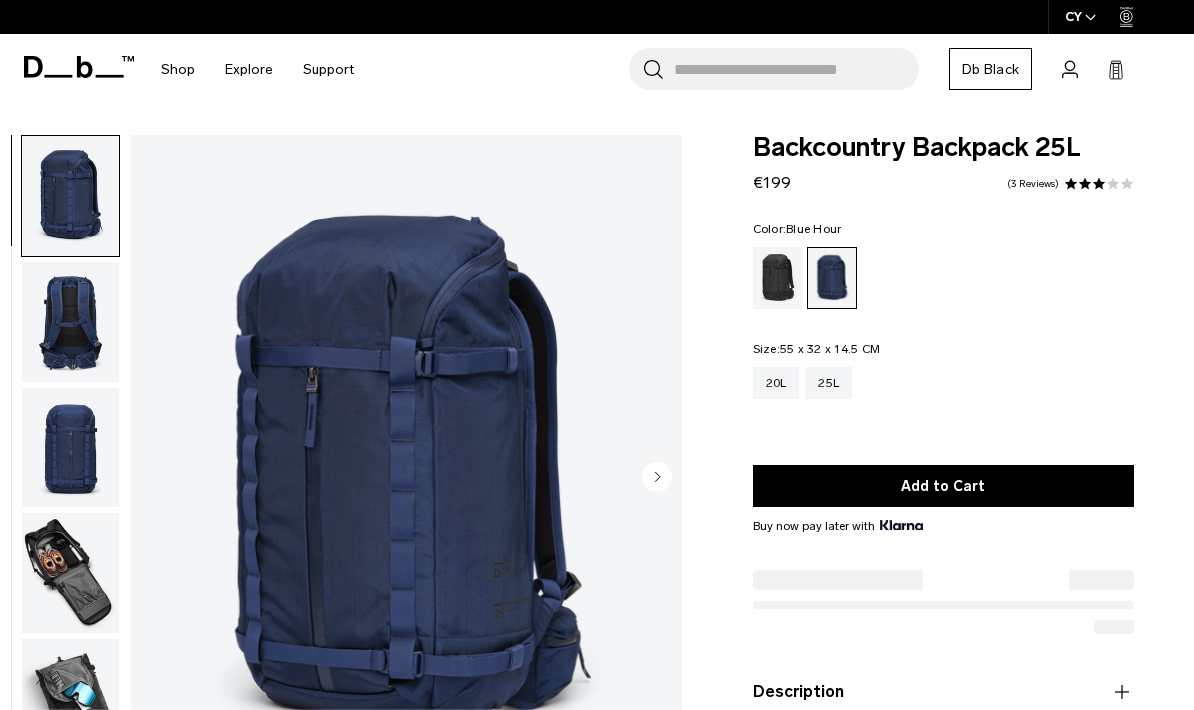 scroll, scrollTop: 0, scrollLeft: 0, axis: both 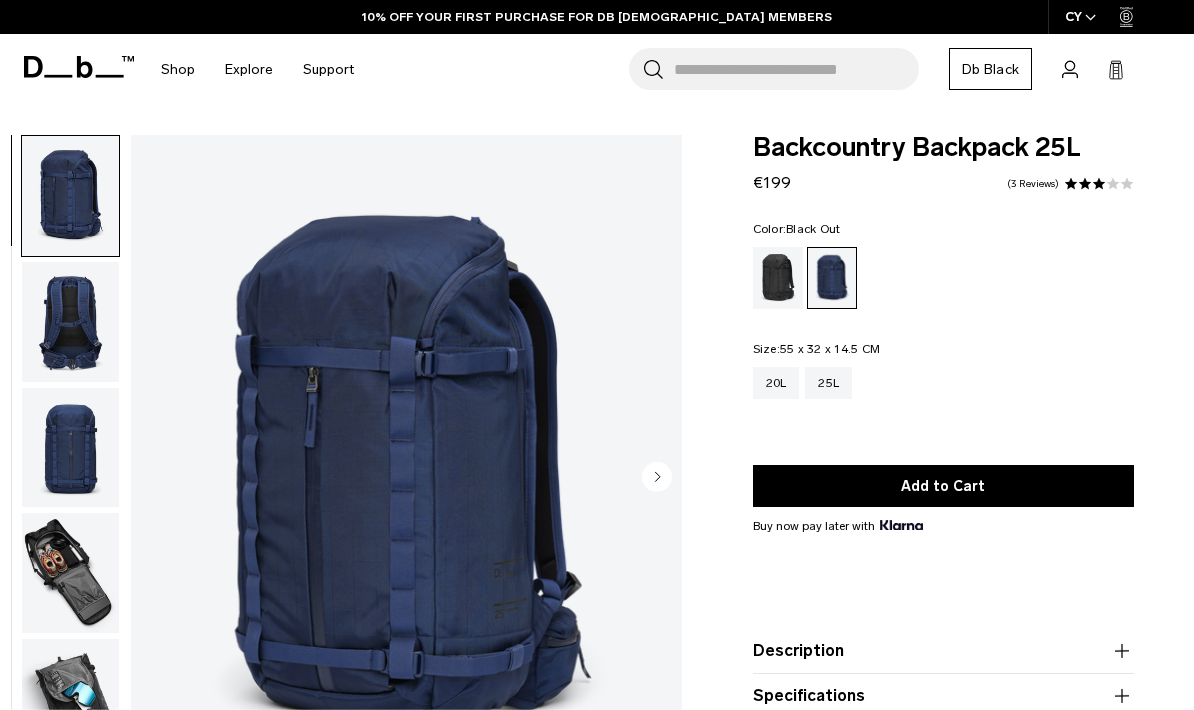 click at bounding box center [778, 278] 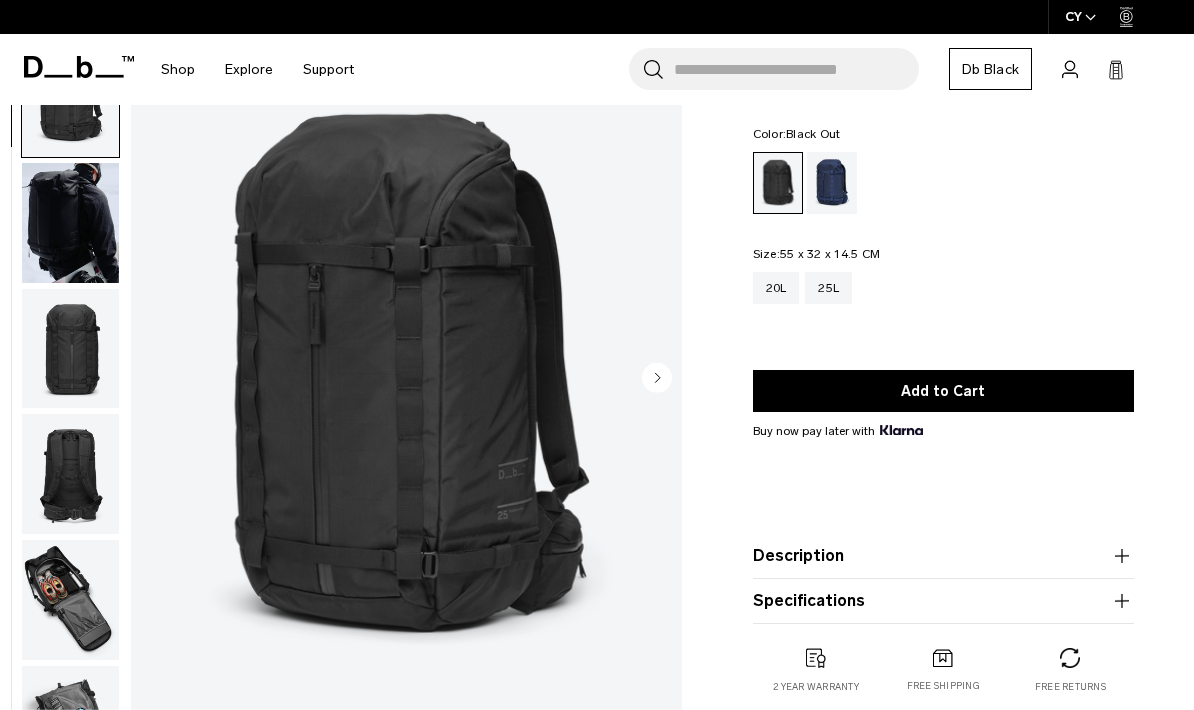 scroll, scrollTop: 0, scrollLeft: 0, axis: both 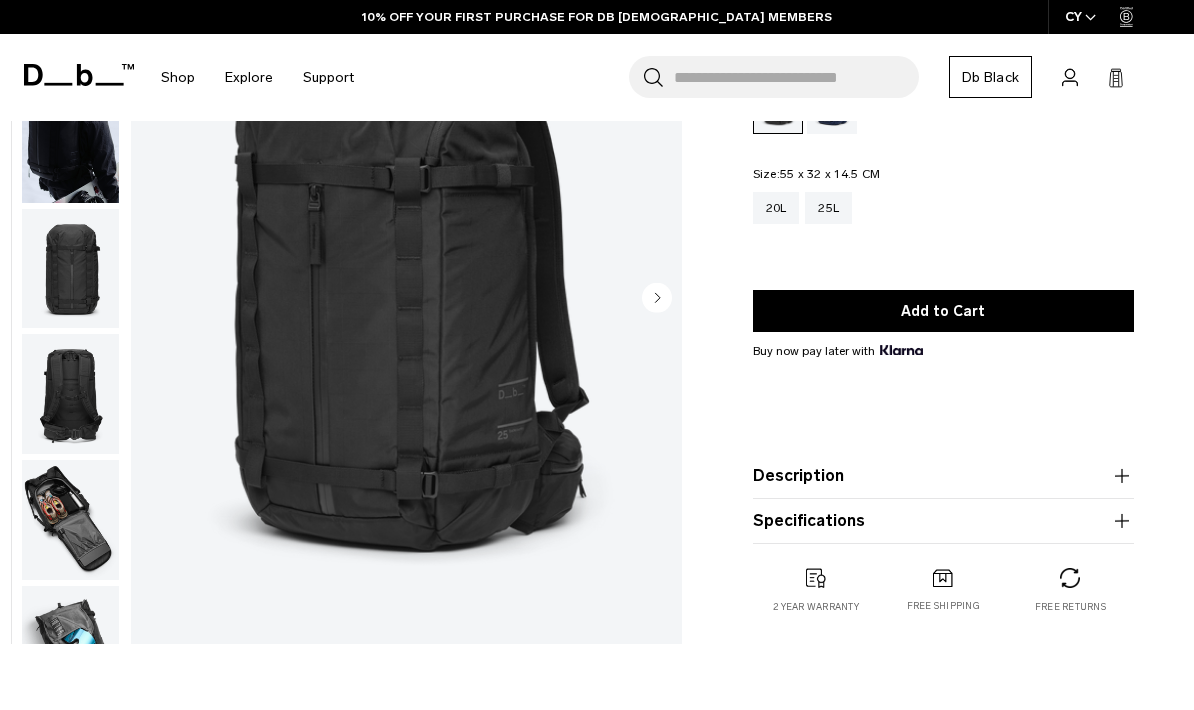 click at bounding box center (70, 269) 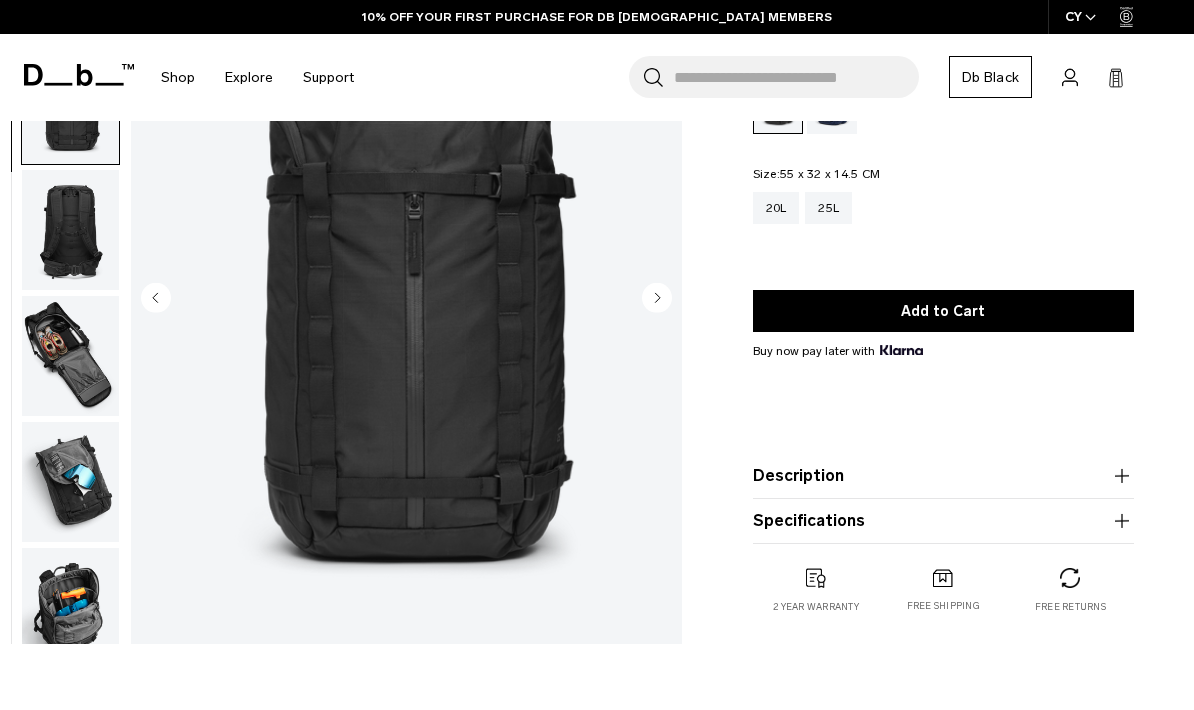 click at bounding box center (70, 356) 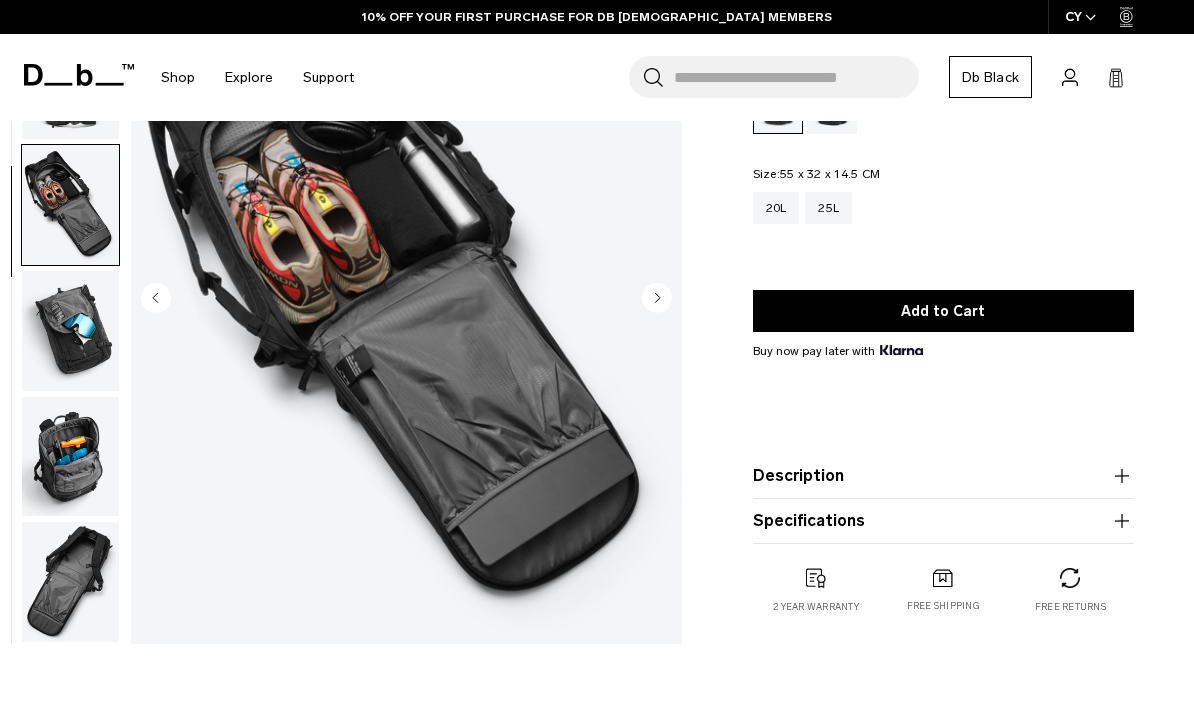 scroll, scrollTop: 315, scrollLeft: 0, axis: vertical 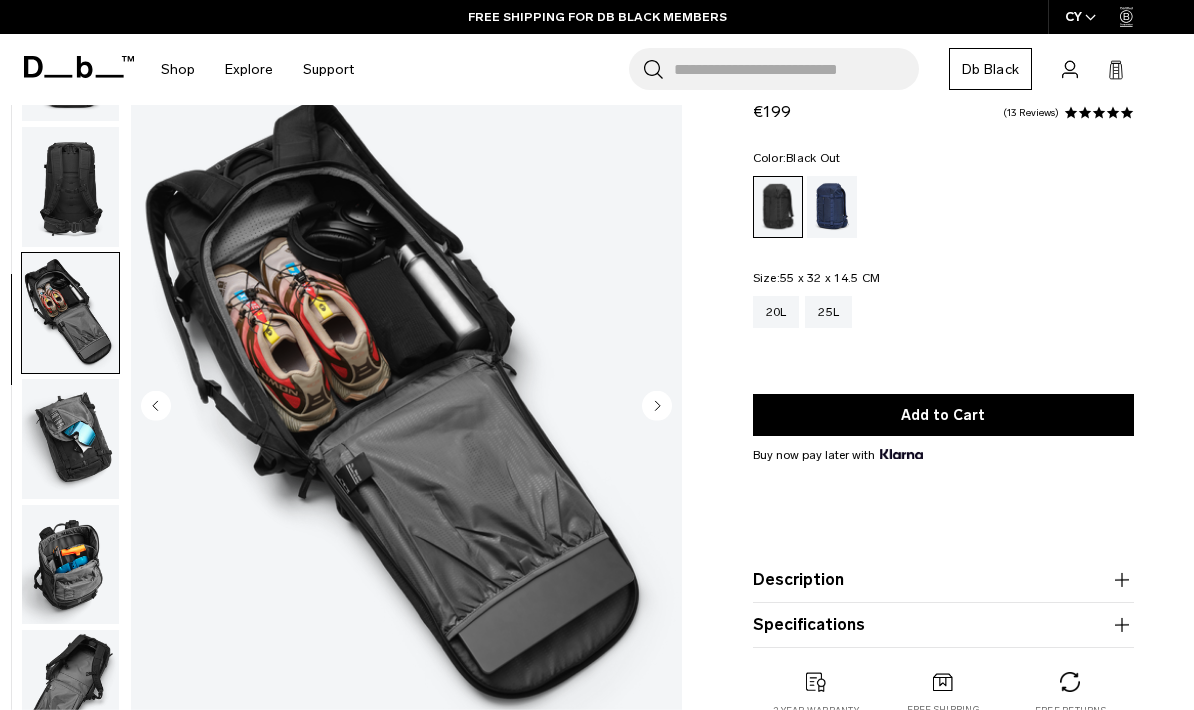 click at bounding box center (70, 439) 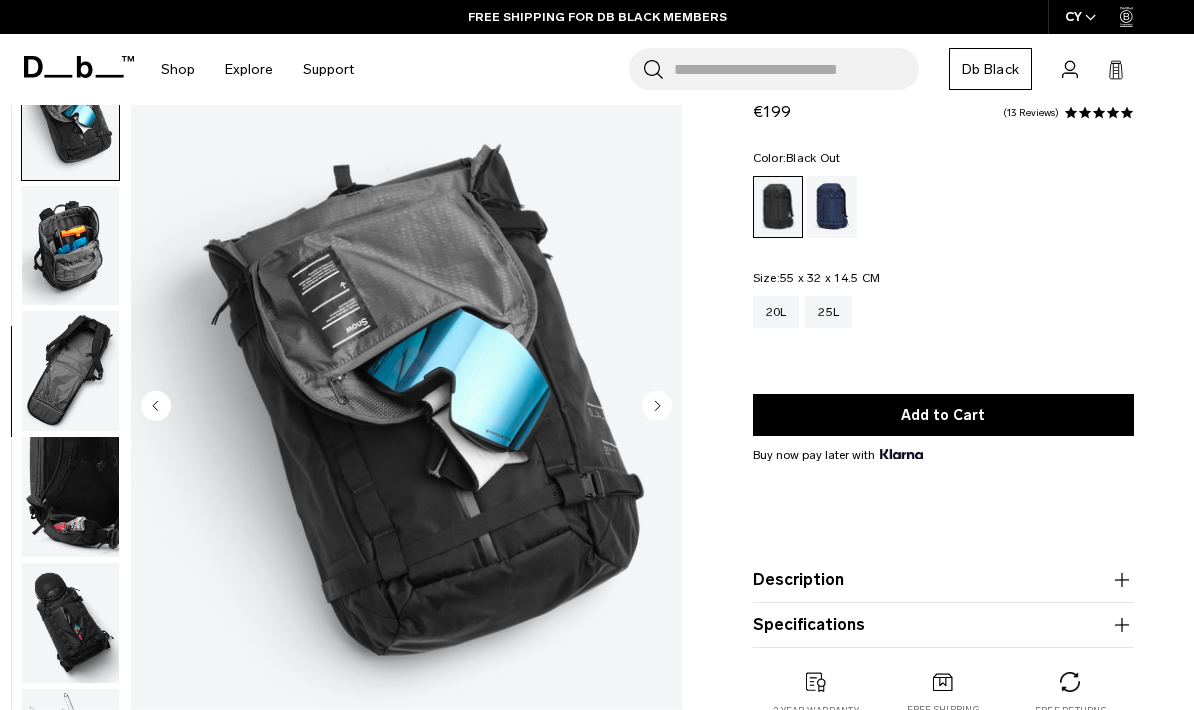 click at bounding box center [70, 246] 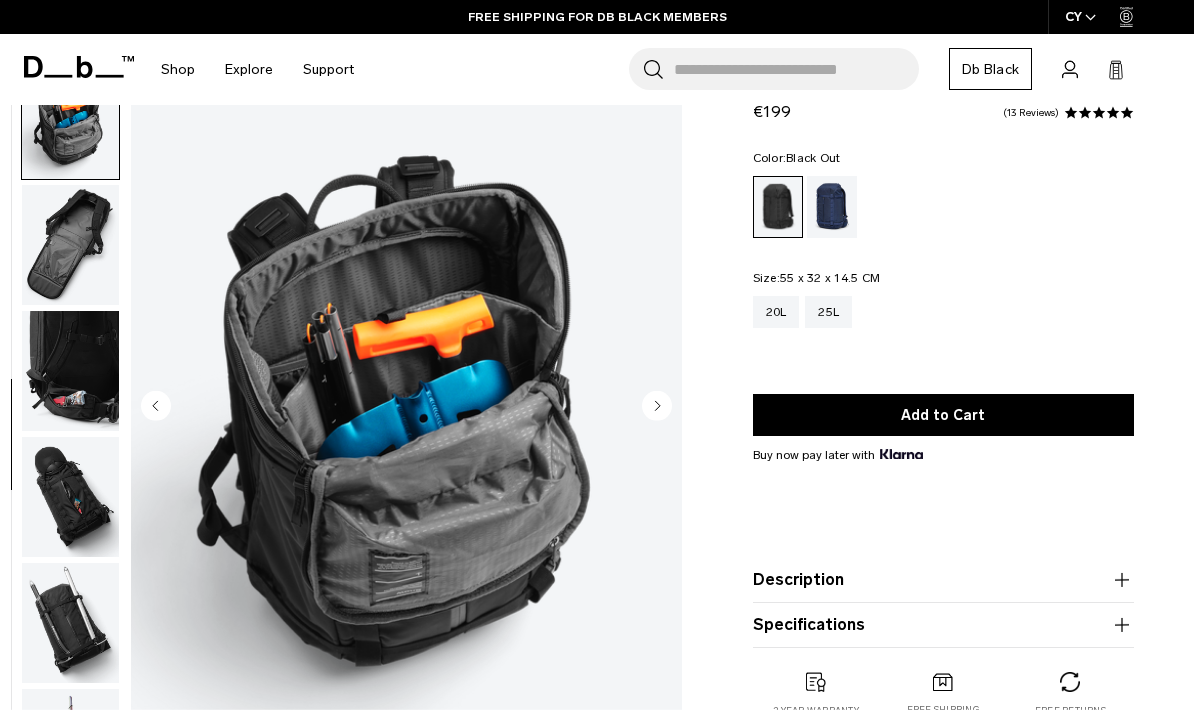 click at bounding box center (70, 245) 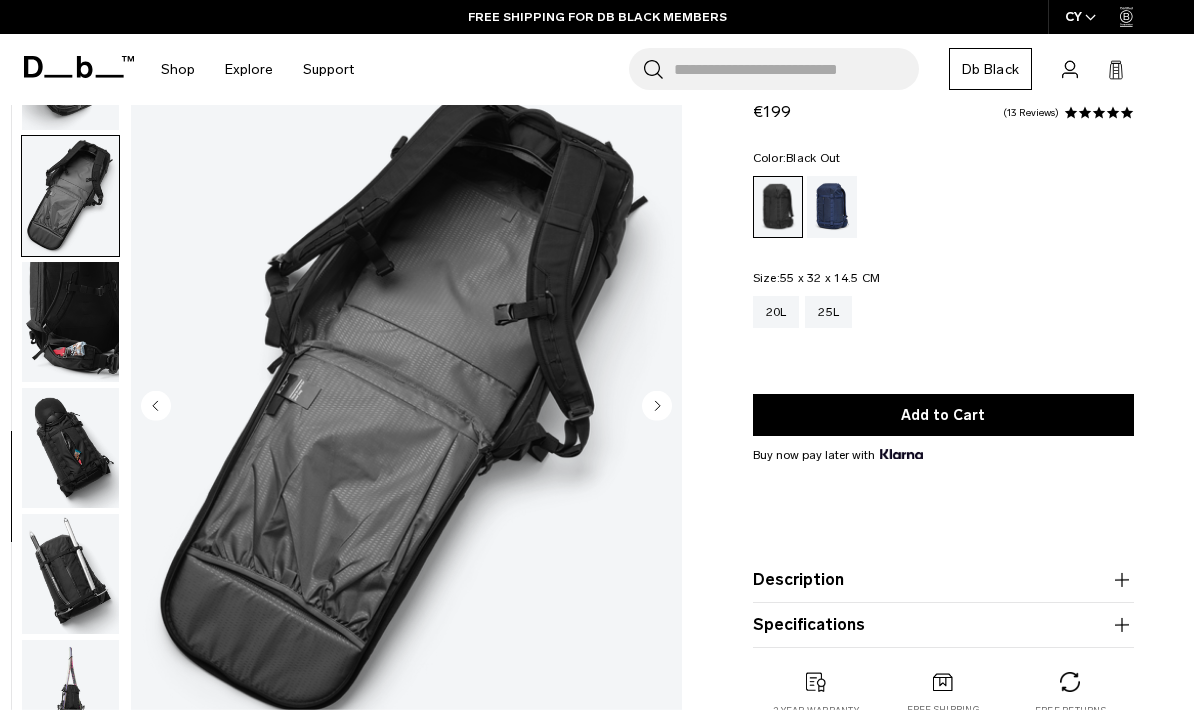 scroll, scrollTop: 828, scrollLeft: 0, axis: vertical 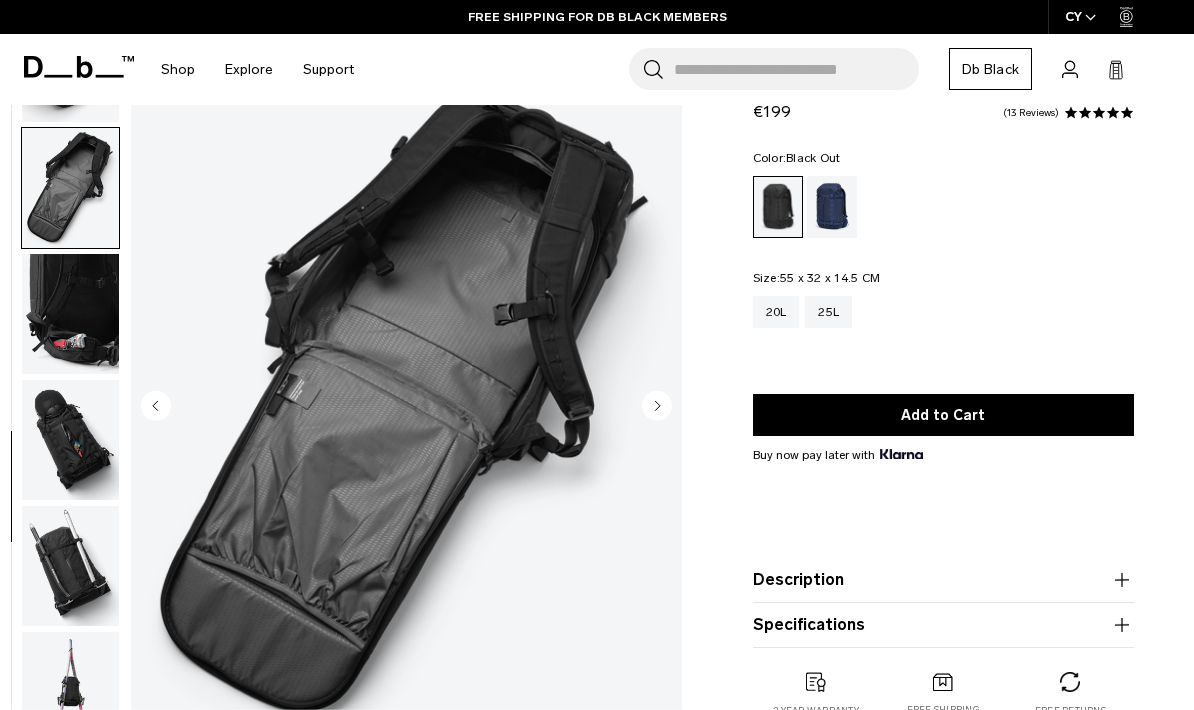 click at bounding box center [70, 314] 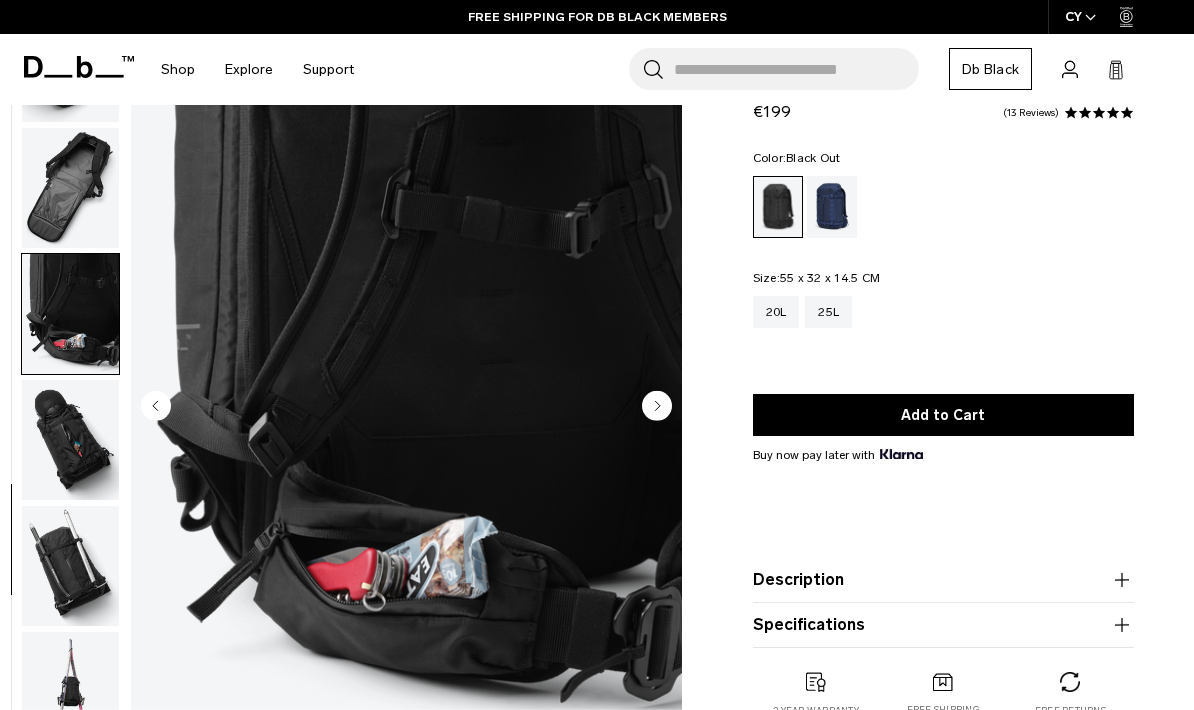 click at bounding box center (70, 440) 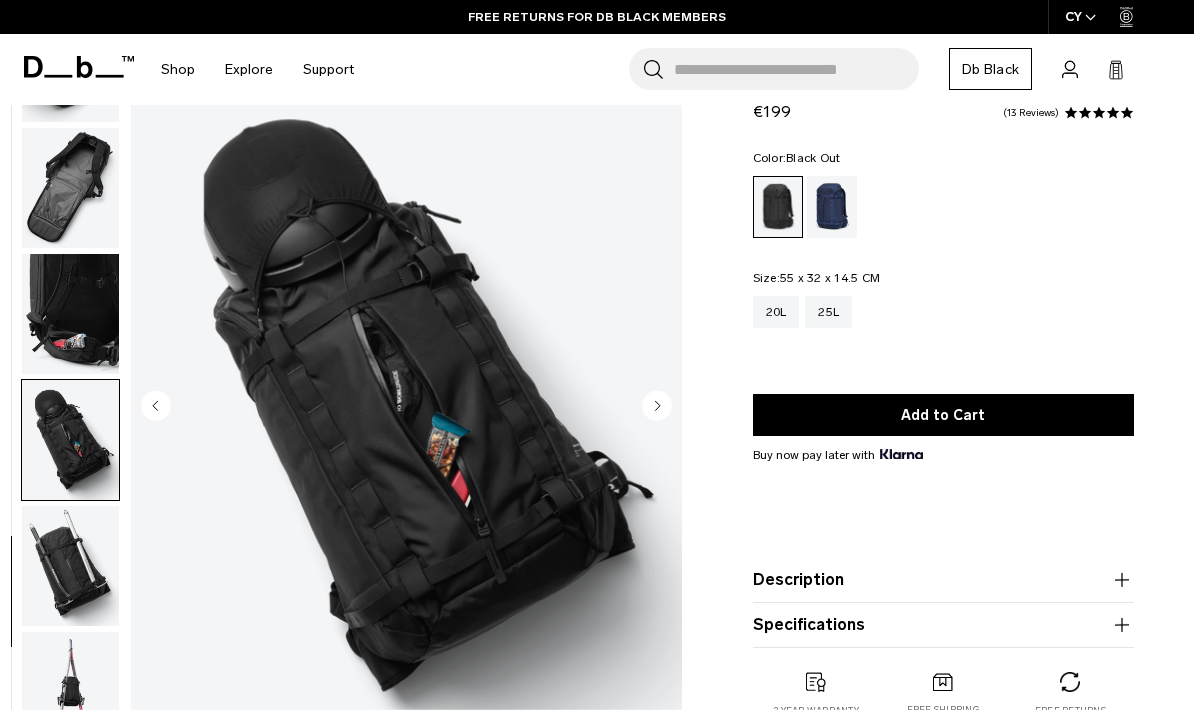click at bounding box center (70, 566) 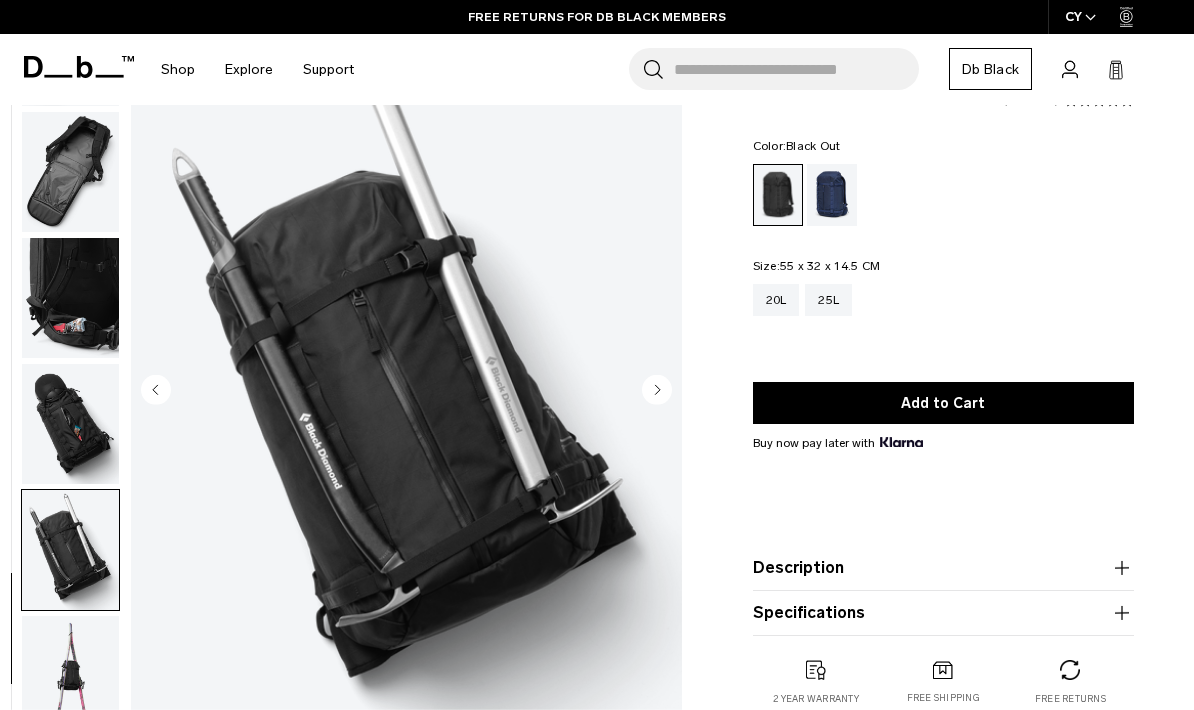 scroll, scrollTop: 113, scrollLeft: 0, axis: vertical 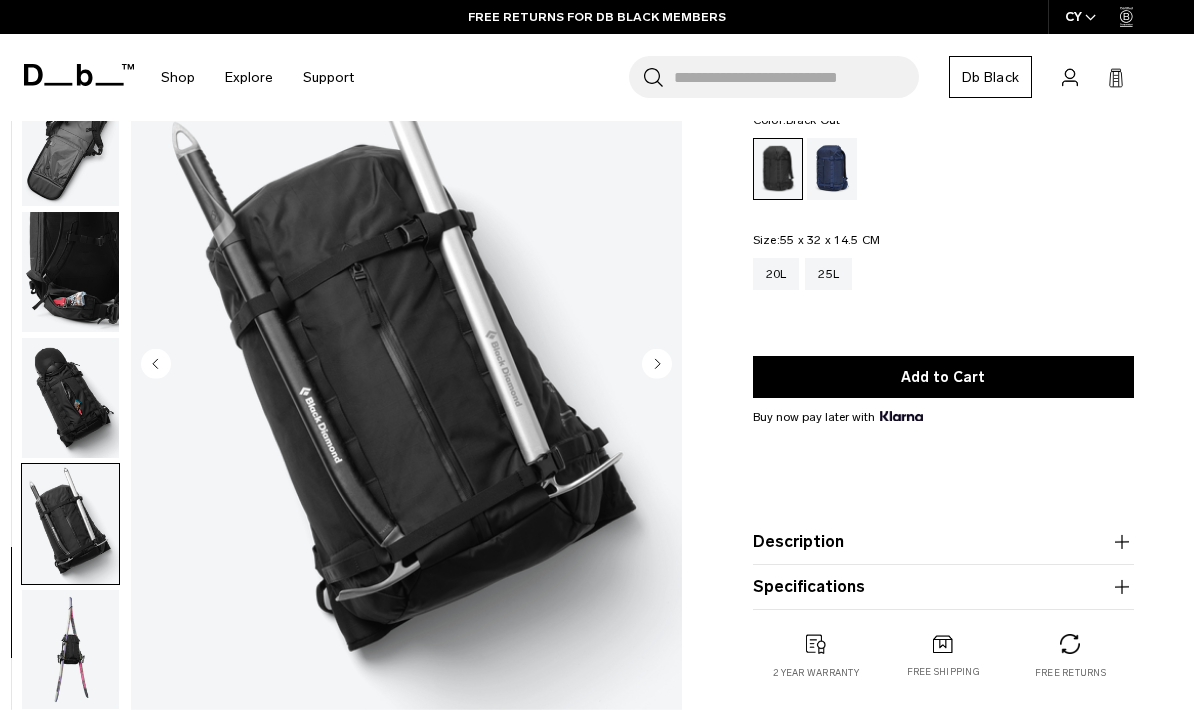 click at bounding box center (70, 650) 